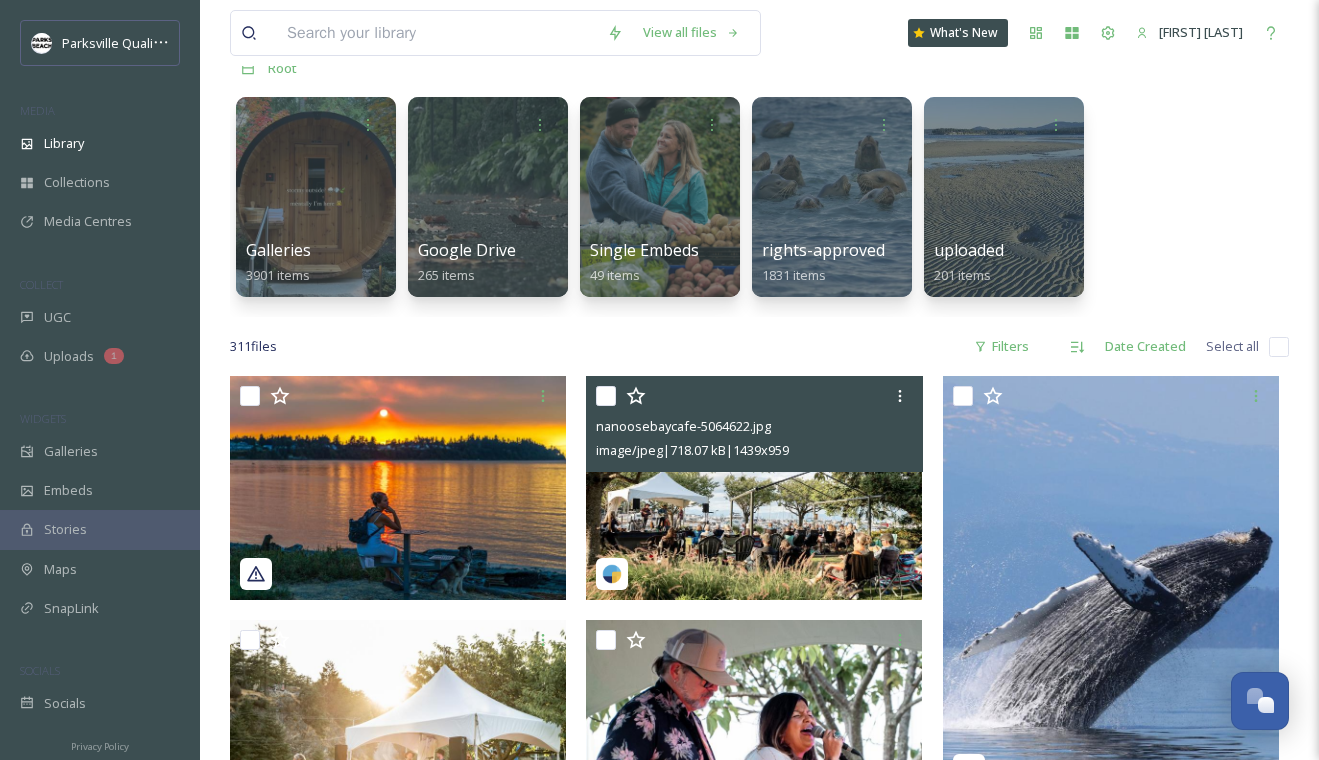 scroll, scrollTop: 356, scrollLeft: 0, axis: vertical 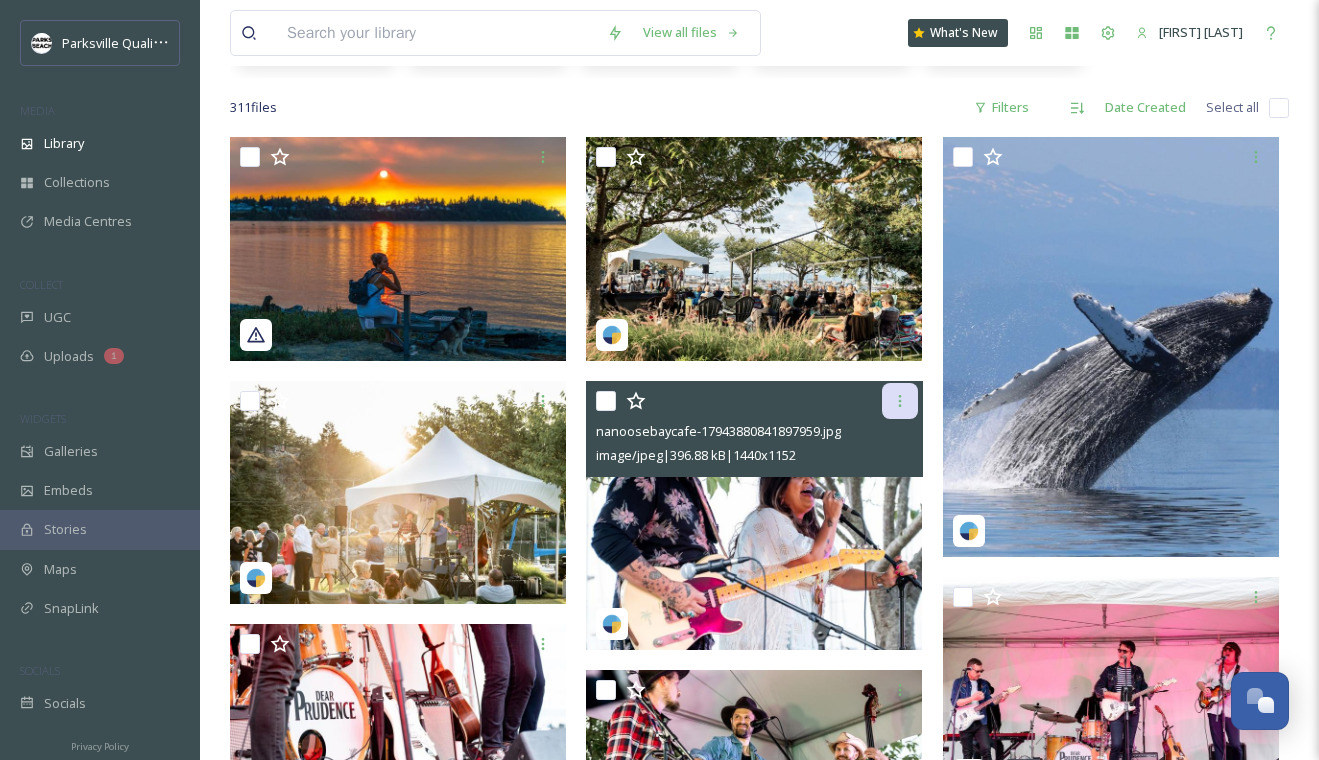 click at bounding box center (900, 401) 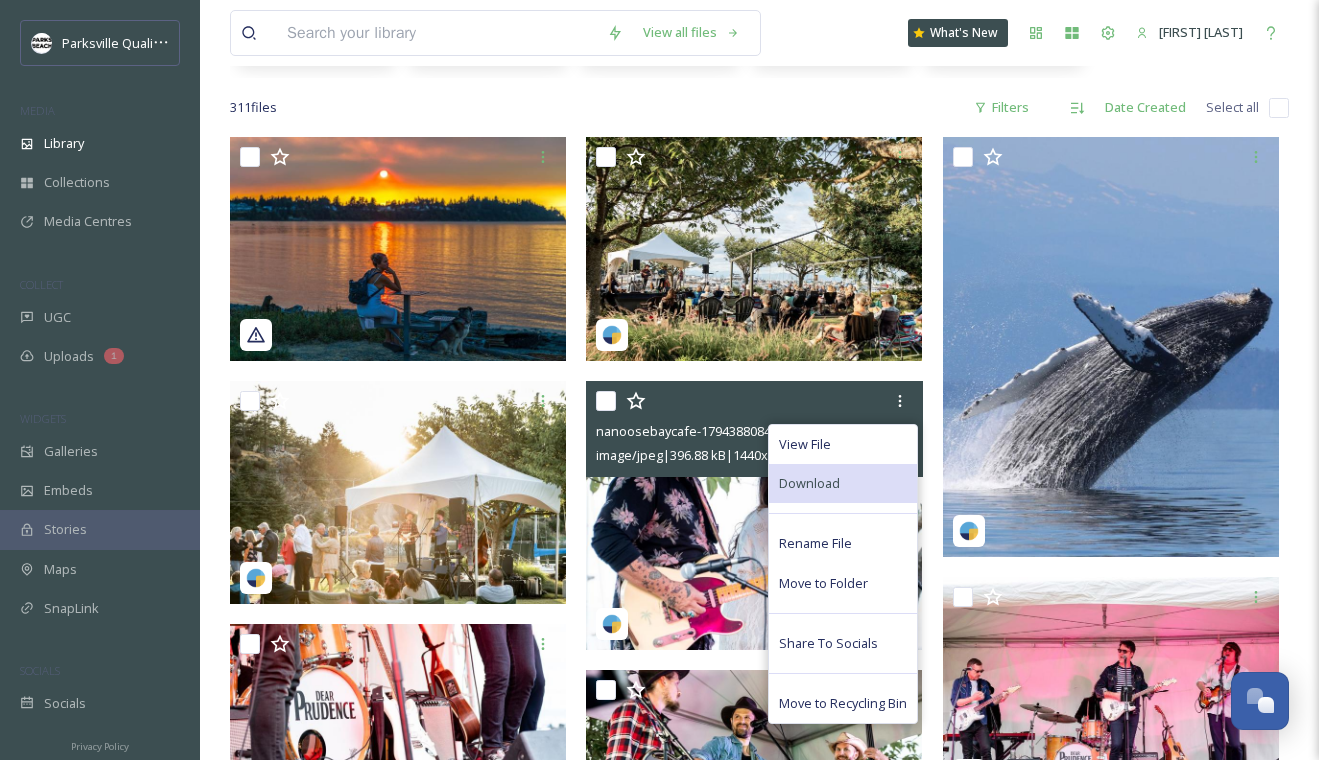 click on "Download" at bounding box center [809, 483] 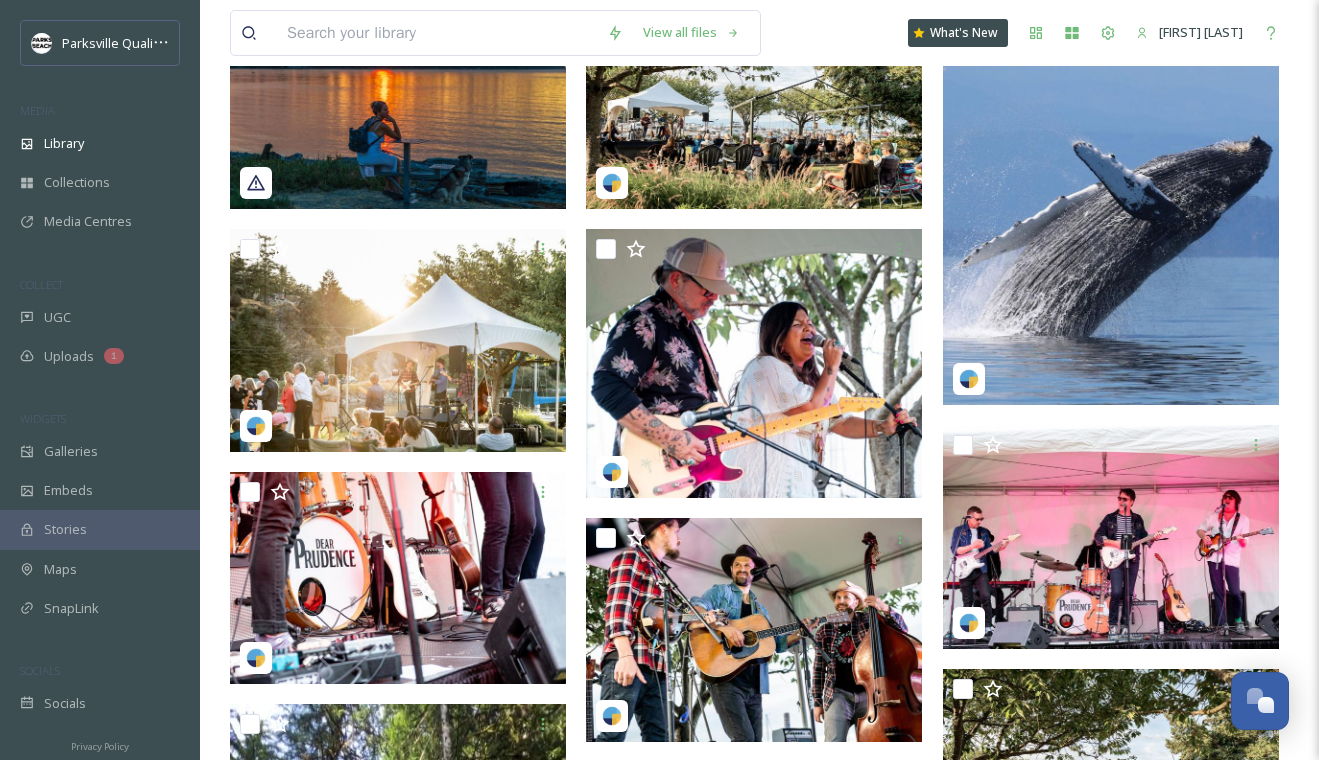 scroll, scrollTop: 667, scrollLeft: 0, axis: vertical 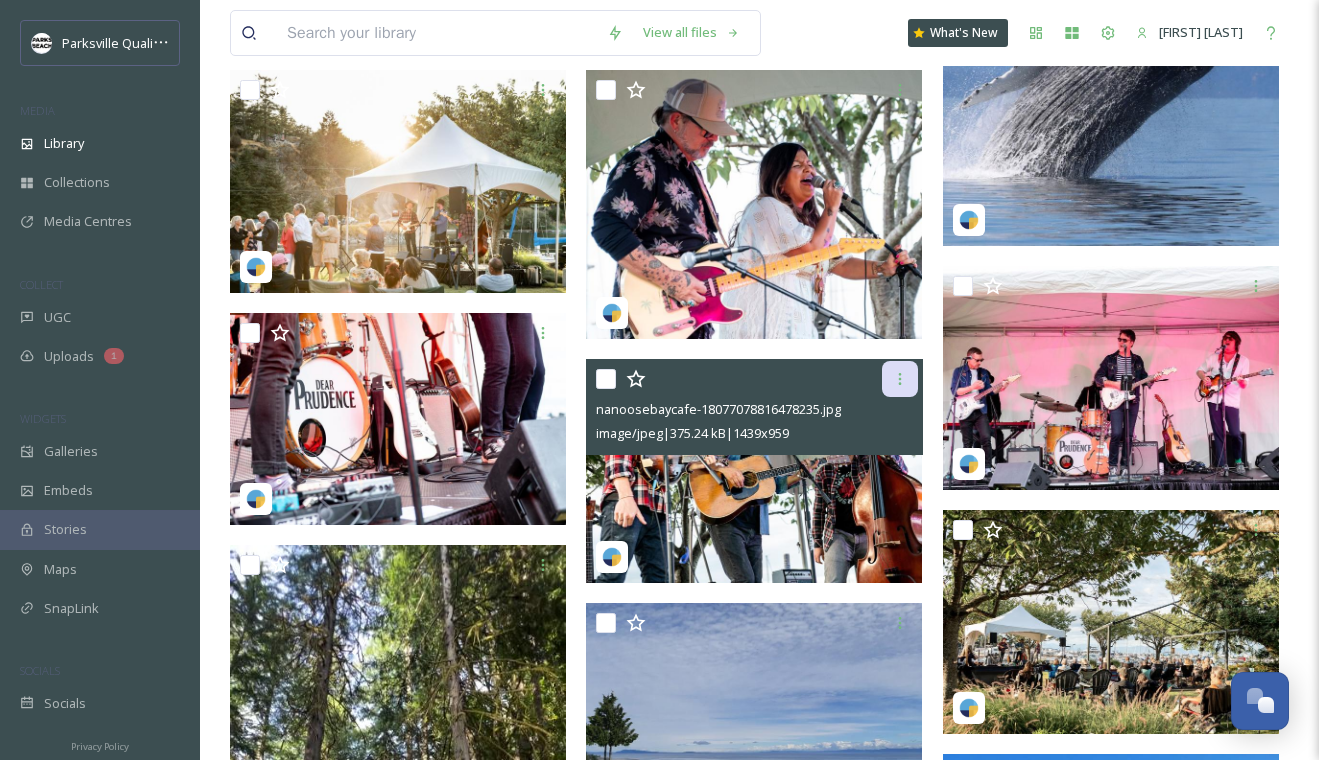 click 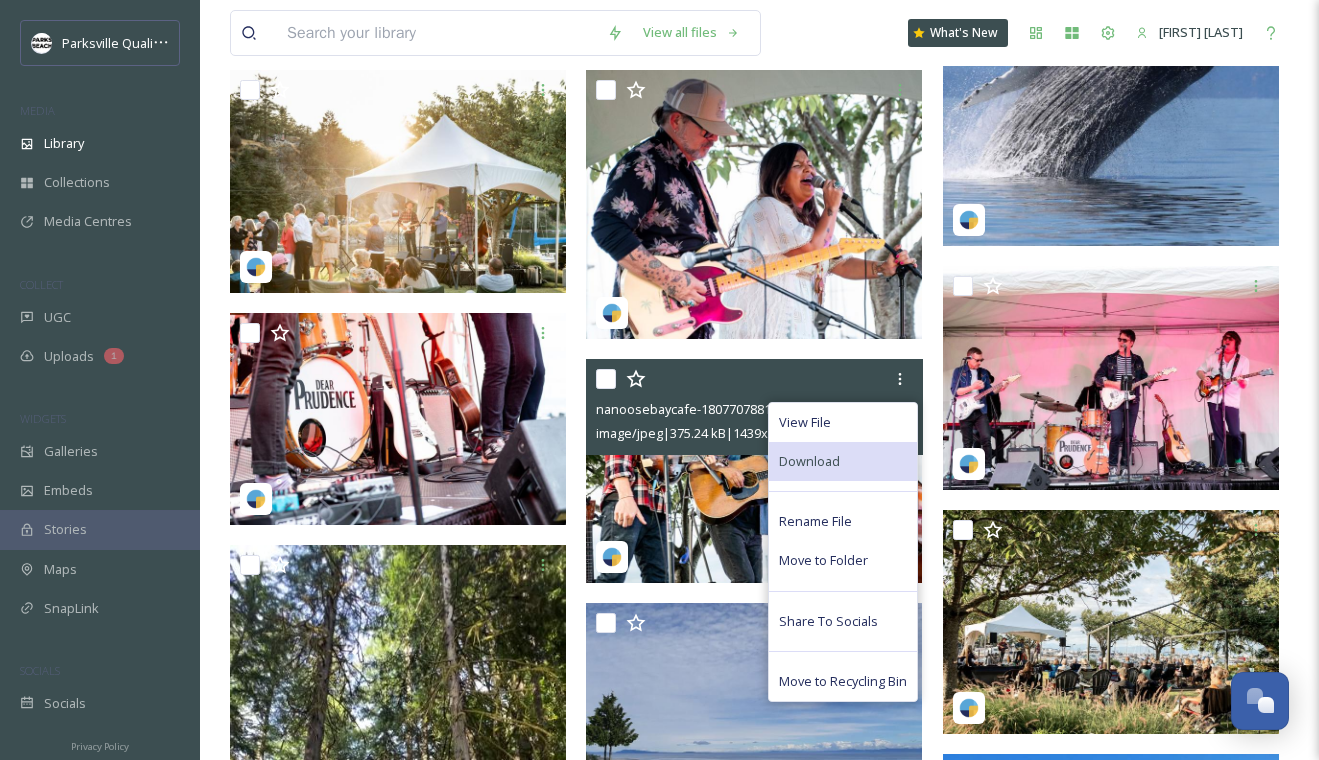 click on "Download" at bounding box center (809, 461) 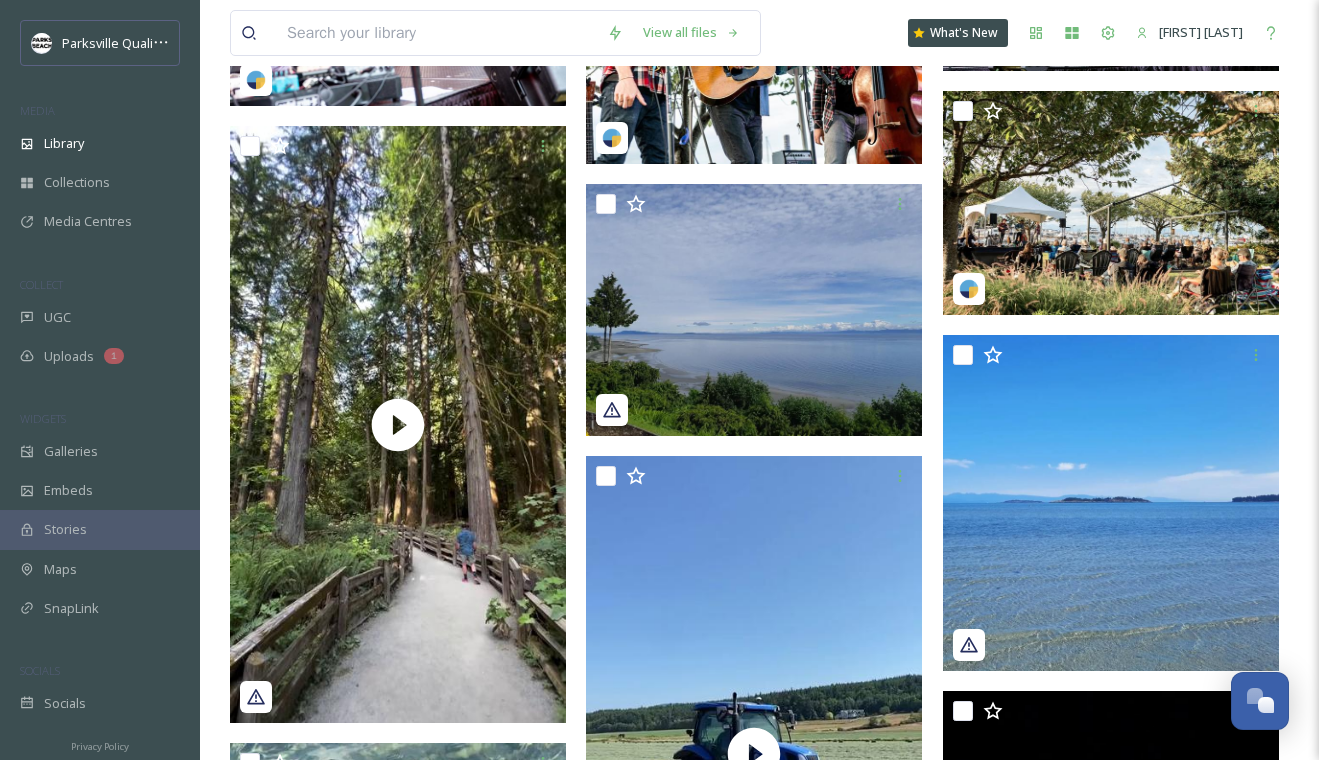 scroll, scrollTop: 470, scrollLeft: 0, axis: vertical 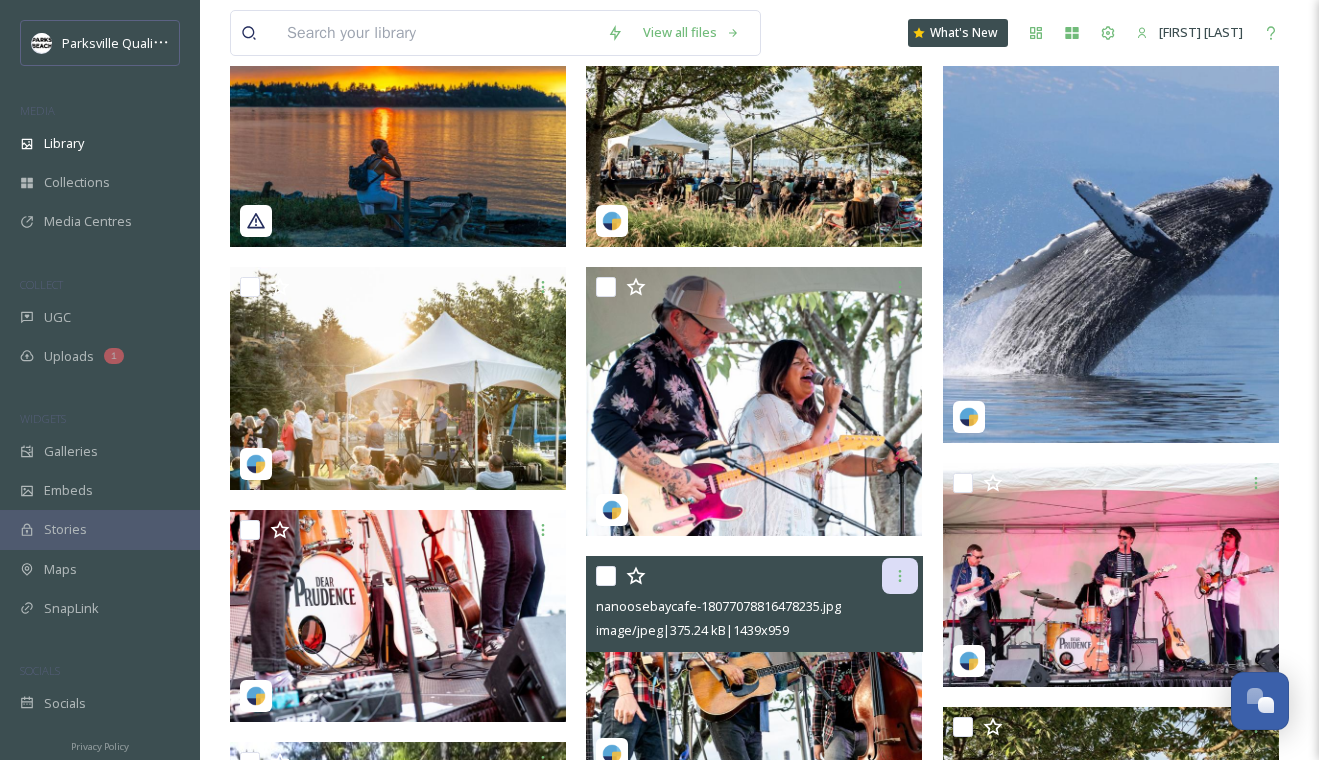 click 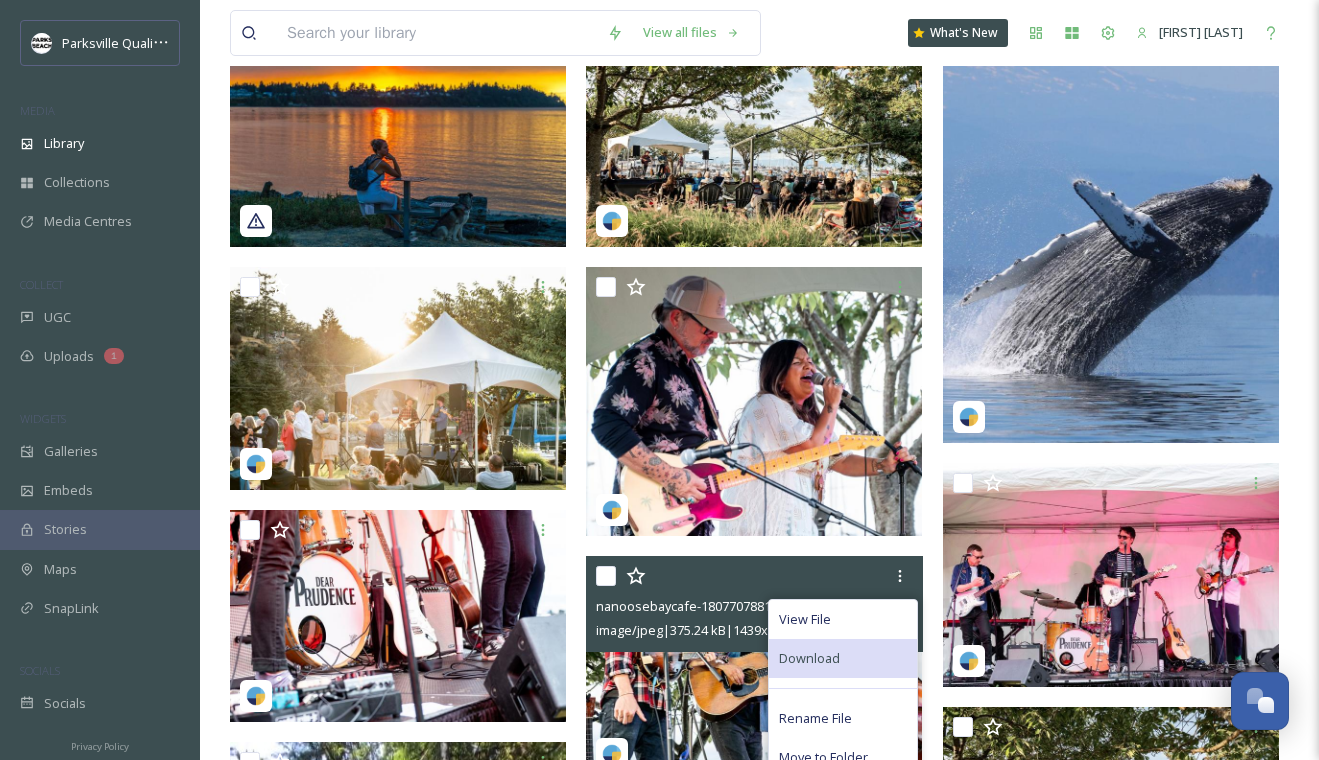 click on "Download" at bounding box center [843, 658] 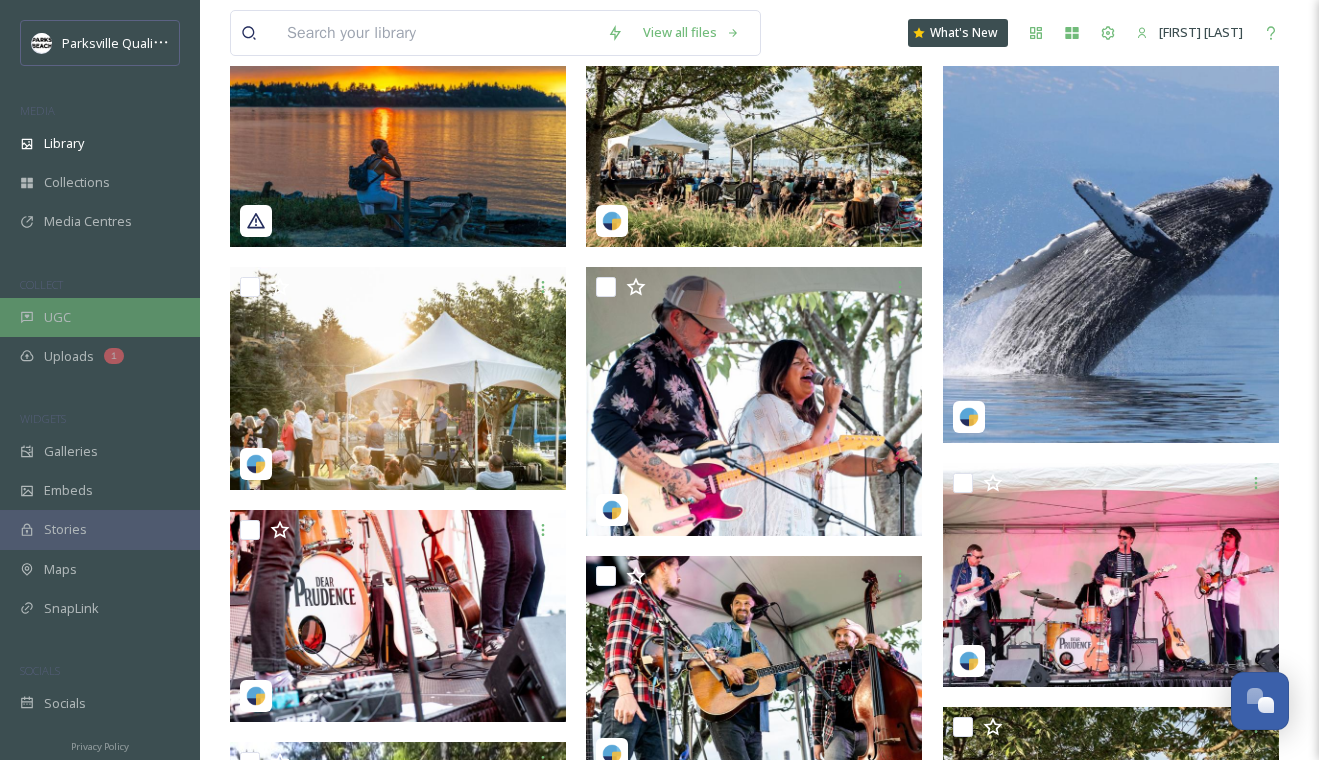 click on "UGC" at bounding box center [100, 317] 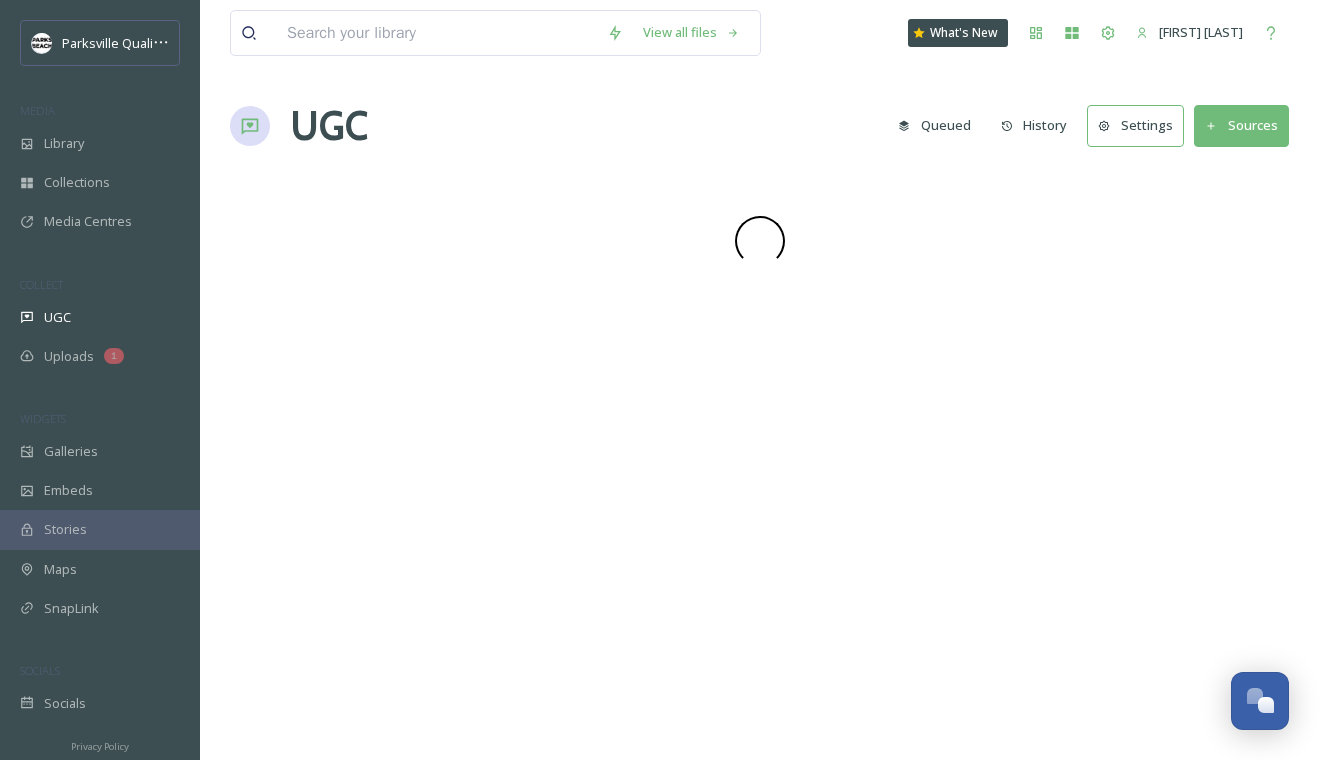 scroll, scrollTop: 0, scrollLeft: 0, axis: both 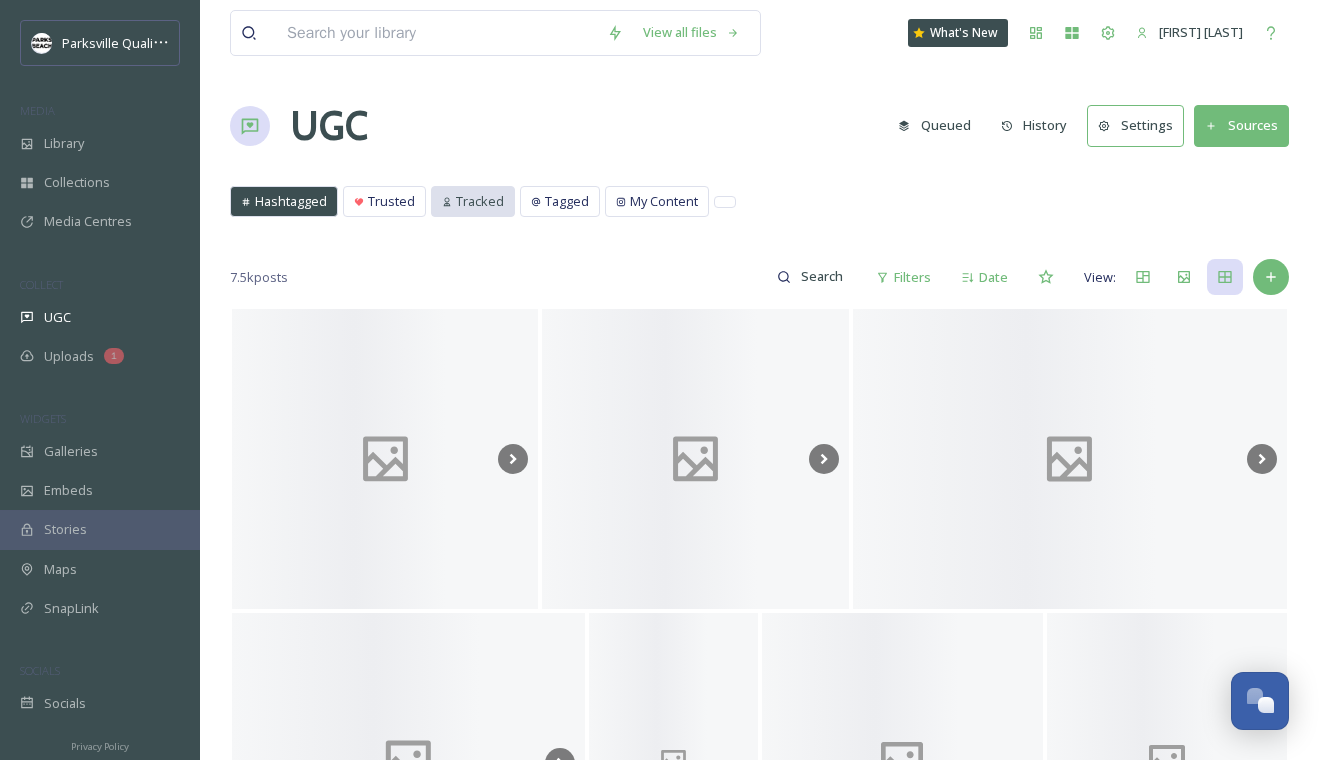 click on "Tracked" at bounding box center (473, 201) 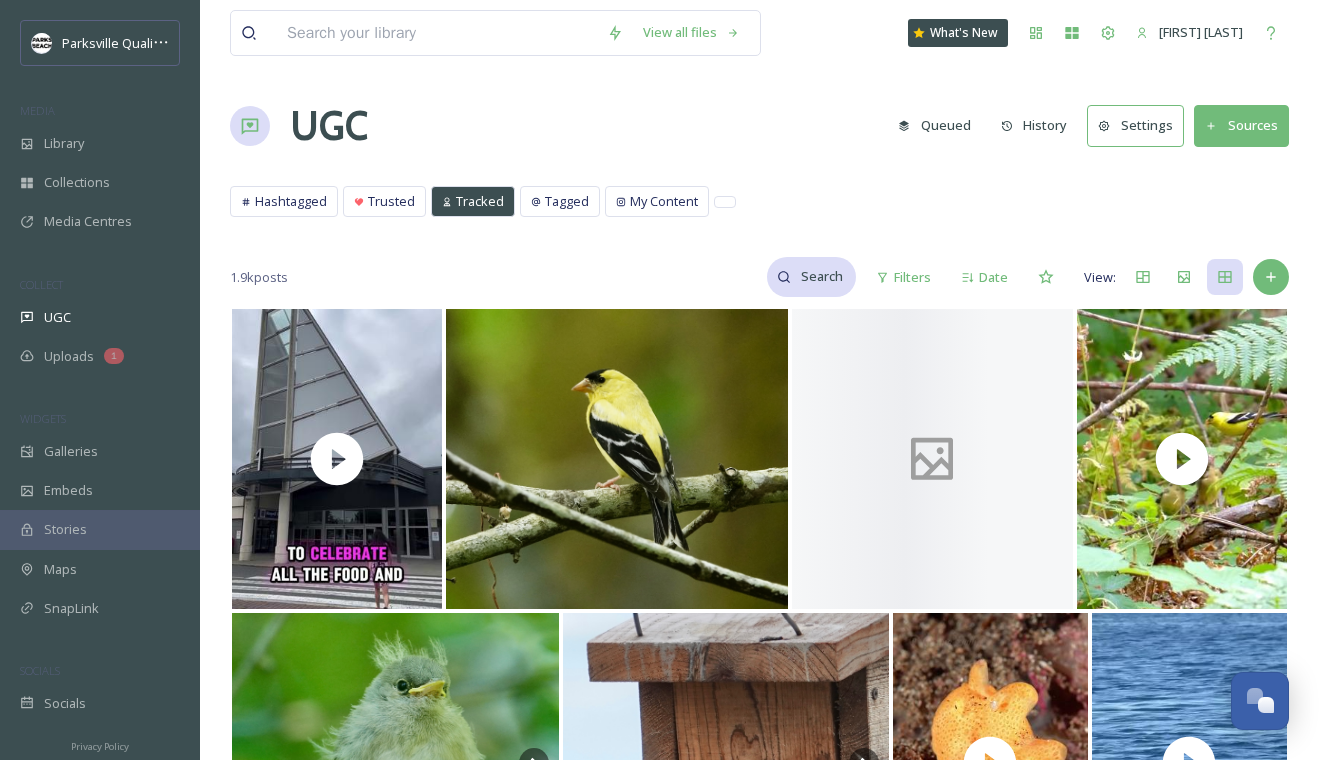 click at bounding box center [823, 277] 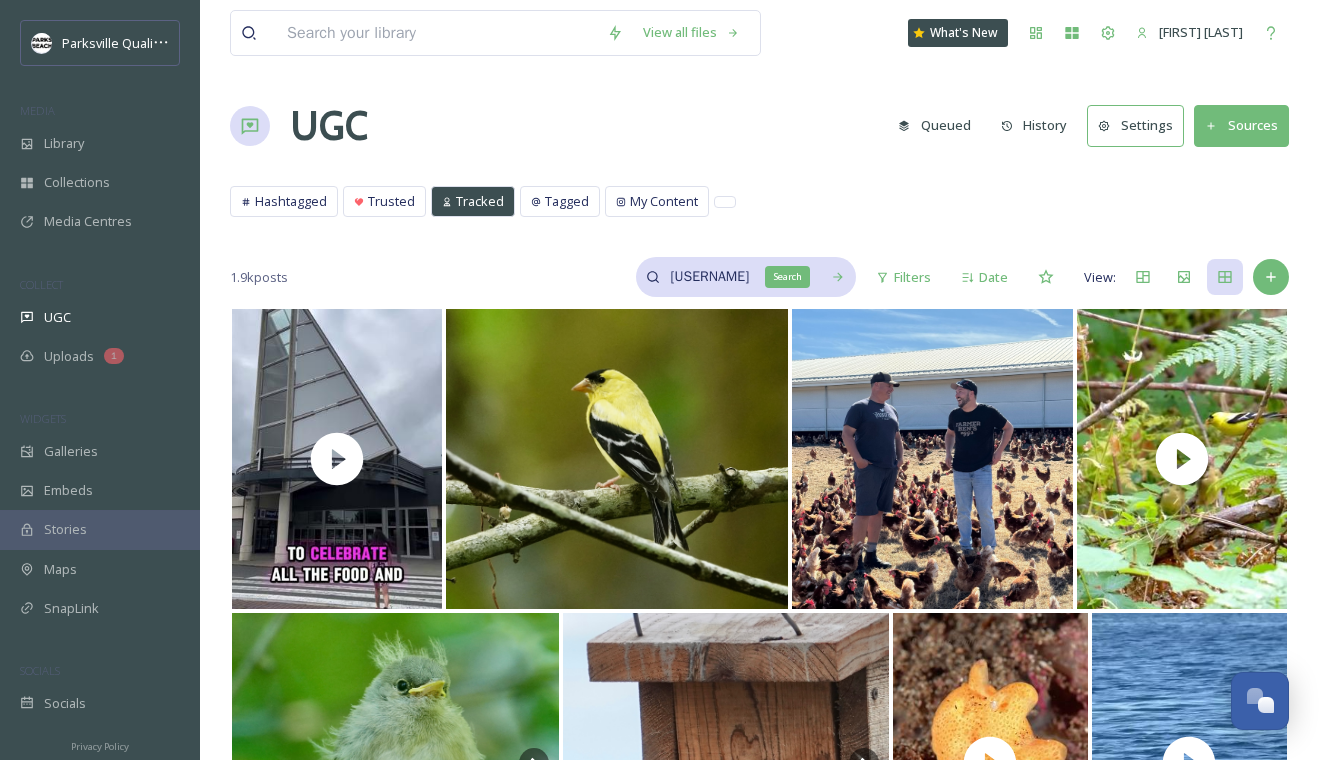 type on "[USERNAME]" 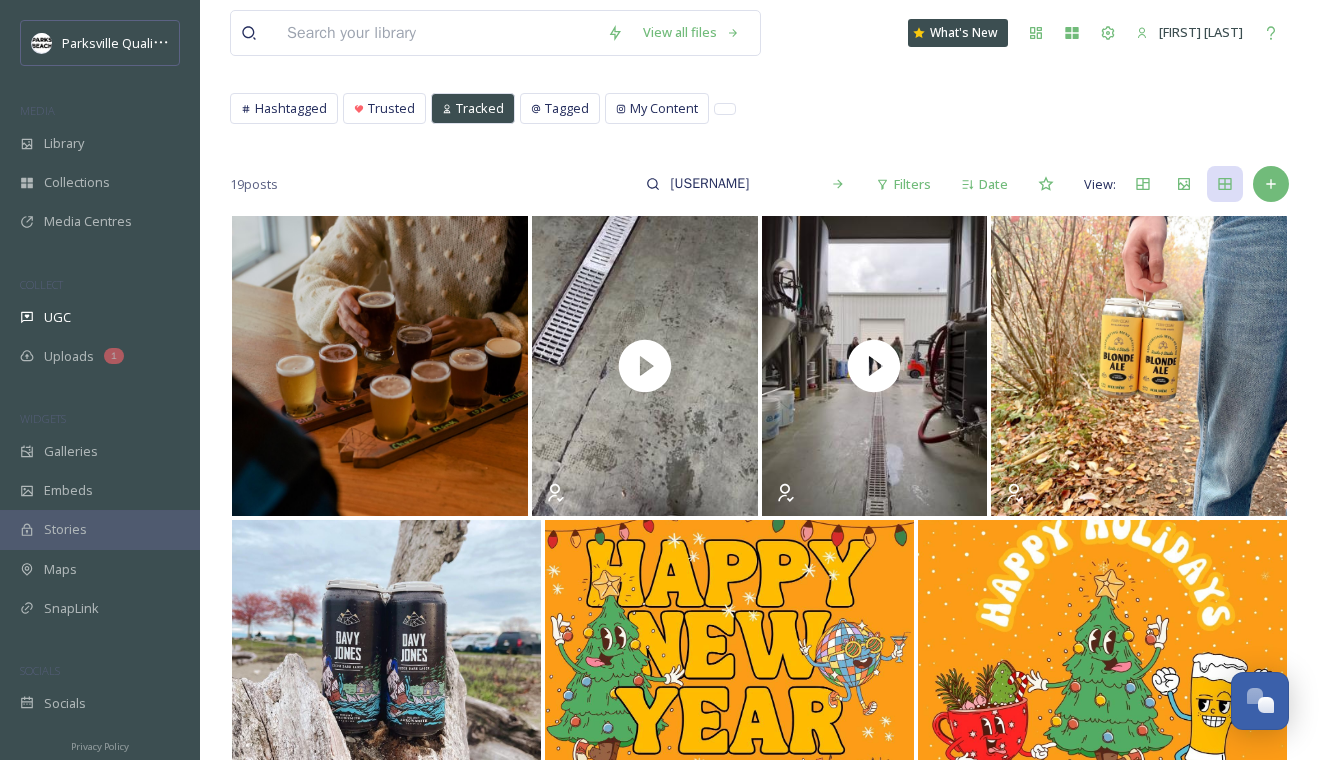 scroll, scrollTop: 349, scrollLeft: 0, axis: vertical 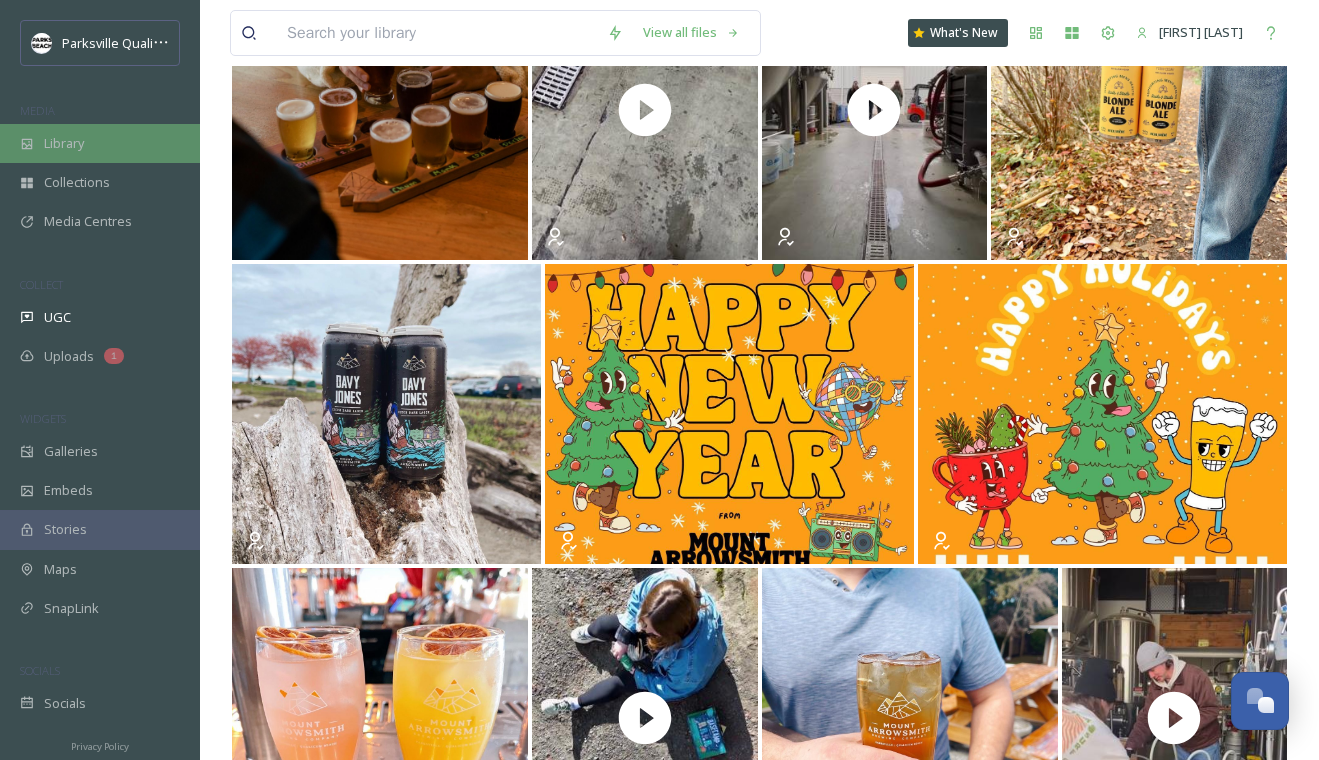 click on "Library" at bounding box center (100, 143) 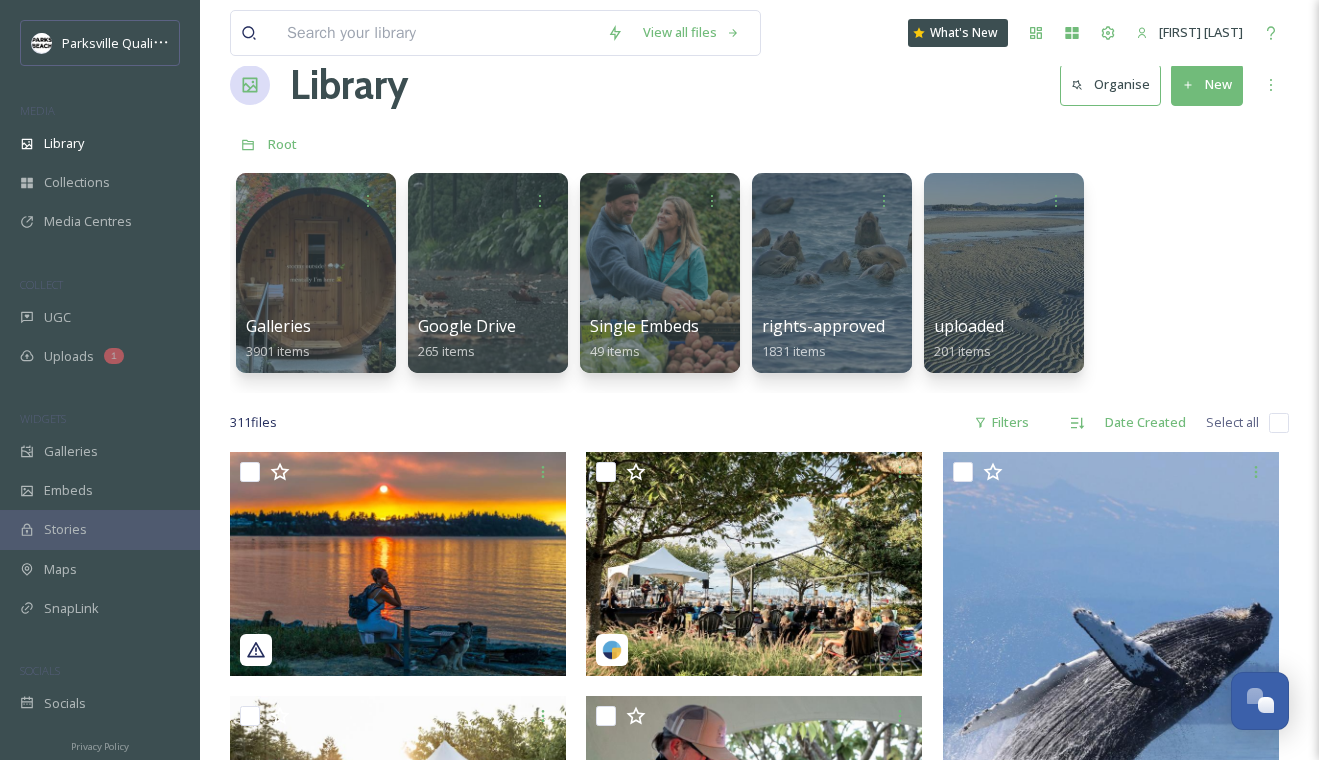 scroll, scrollTop: 0, scrollLeft: 0, axis: both 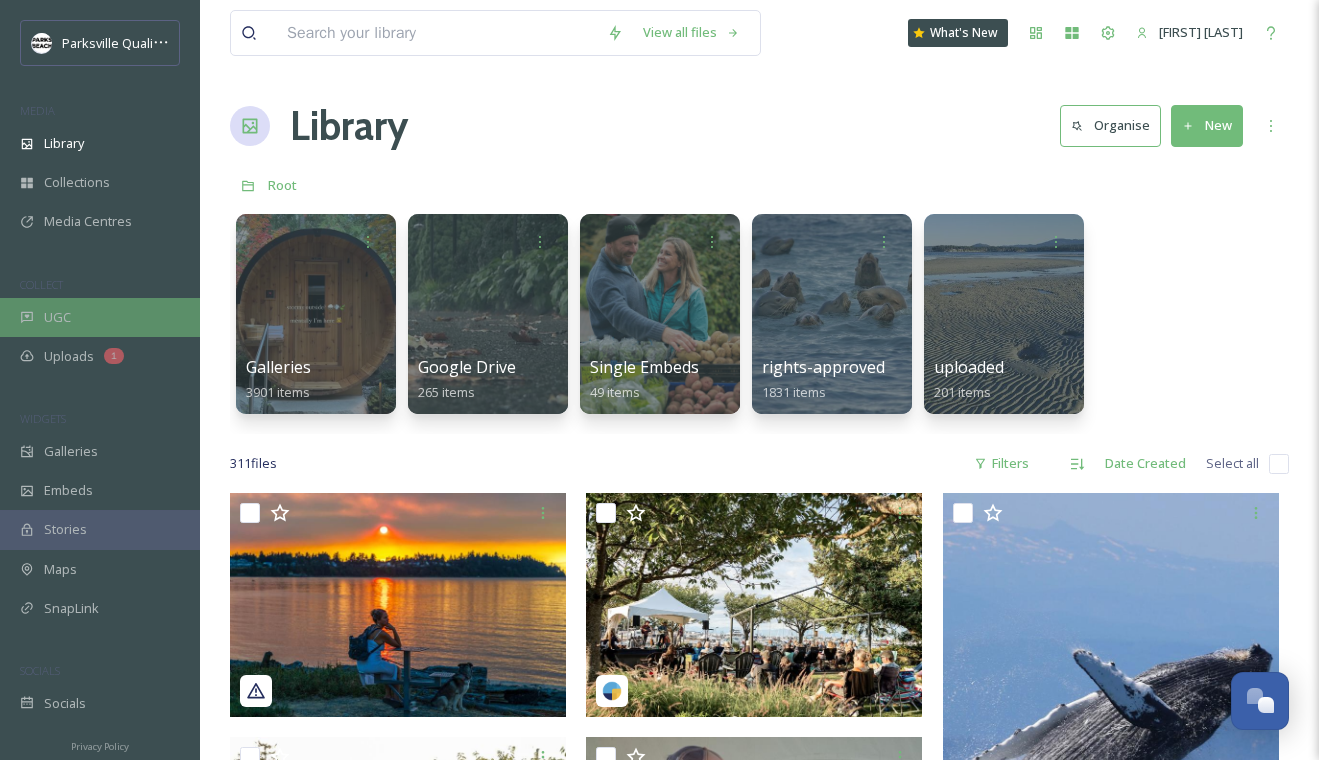 click on "UGC" at bounding box center (100, 317) 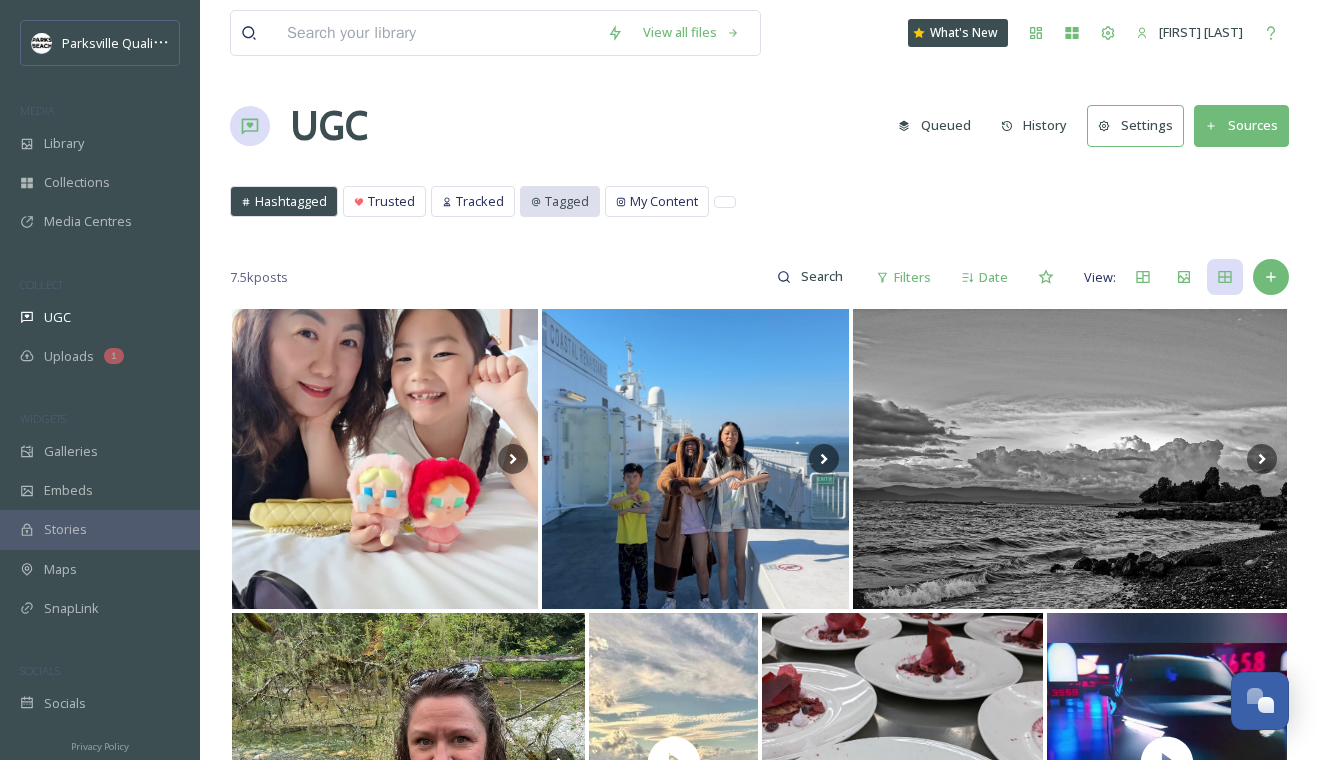 click on "Tagged" at bounding box center [567, 201] 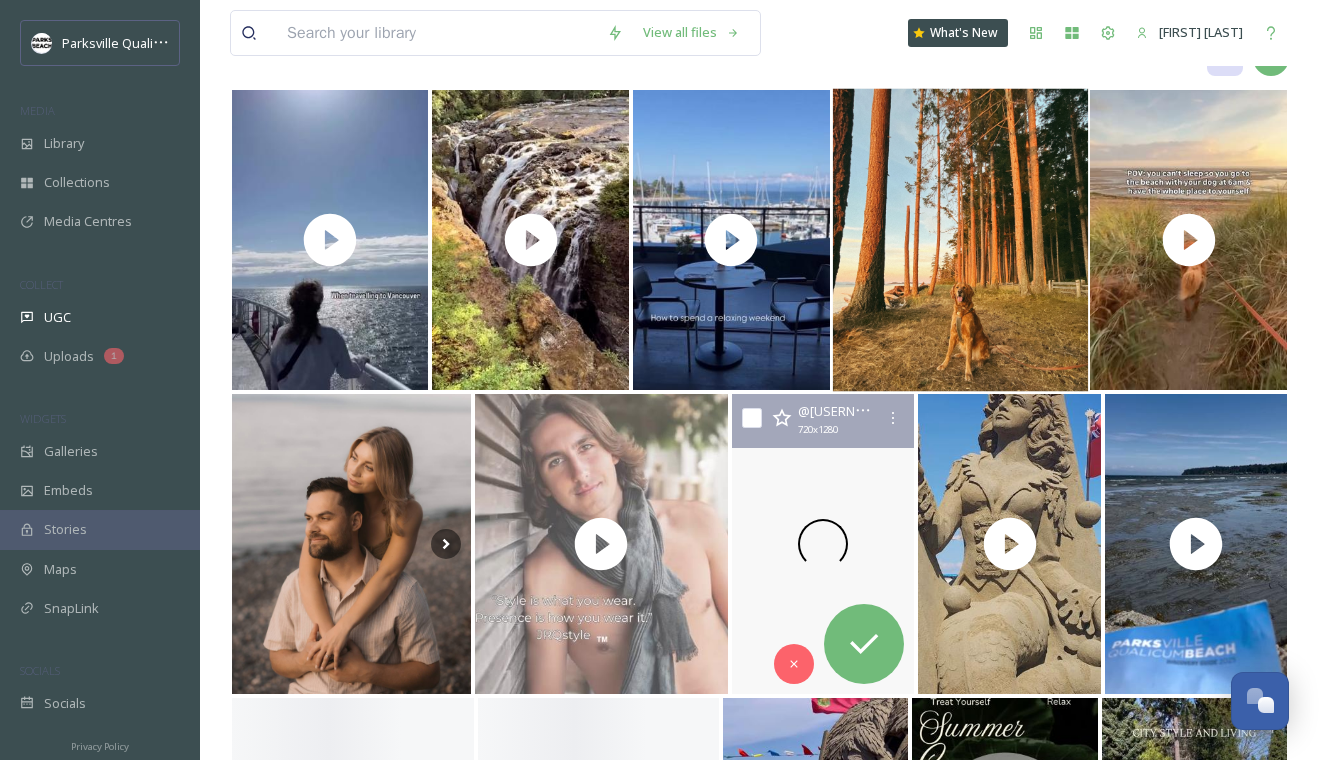 scroll, scrollTop: 243, scrollLeft: 0, axis: vertical 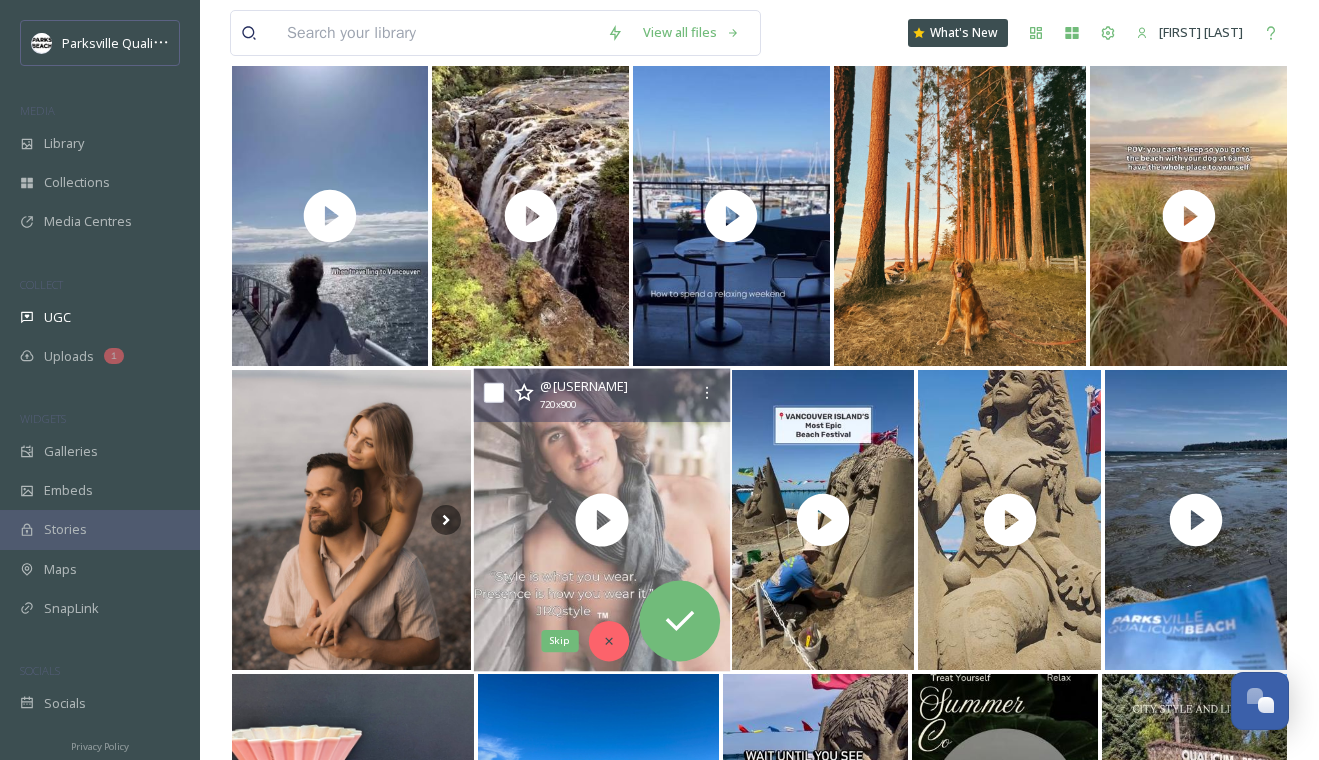 click on "Skip" at bounding box center (608, 641) 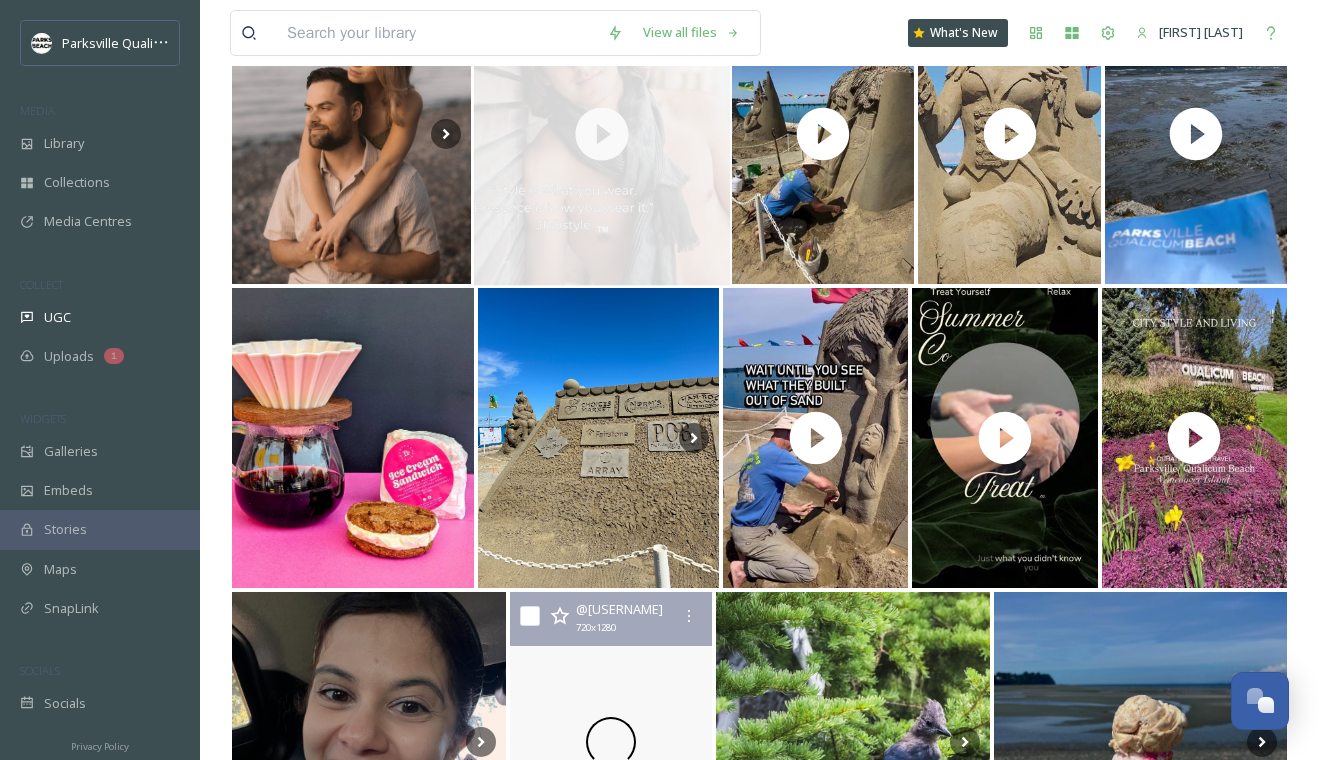 scroll, scrollTop: 734, scrollLeft: 0, axis: vertical 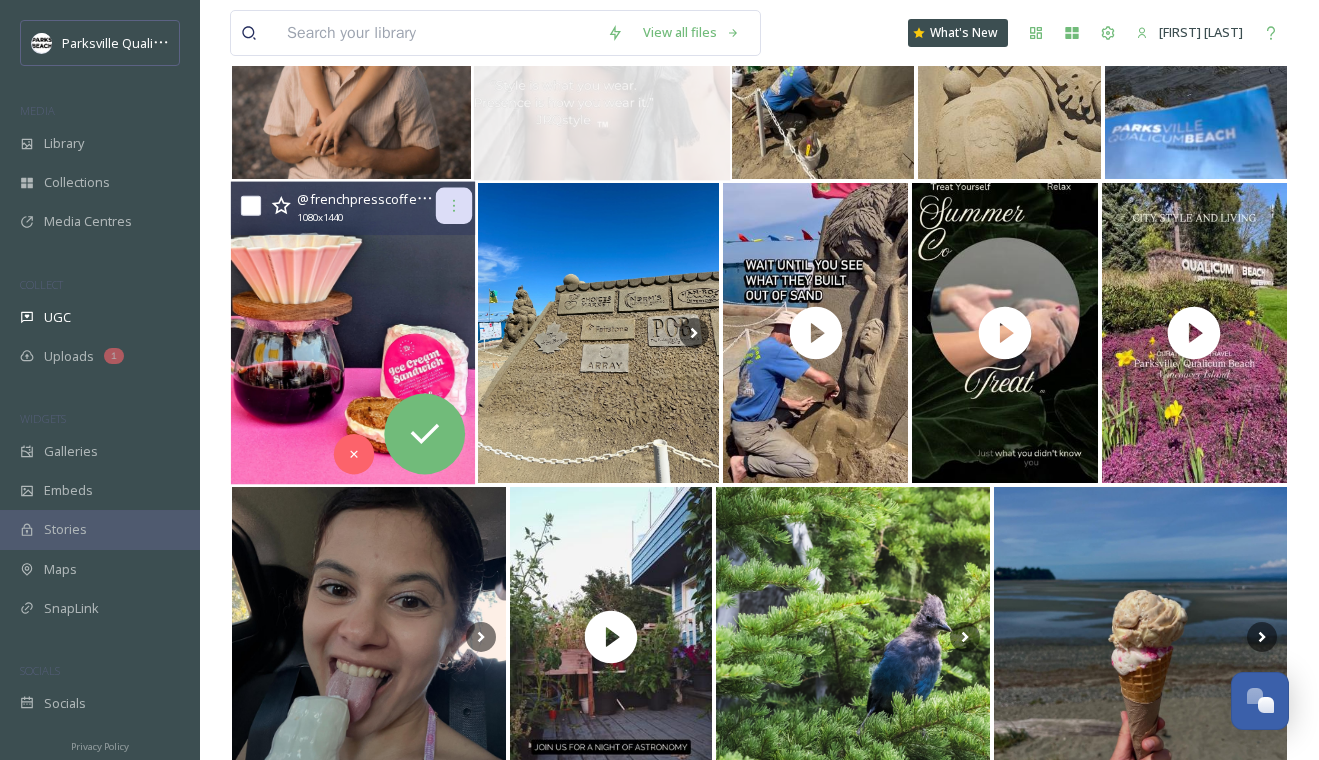 click 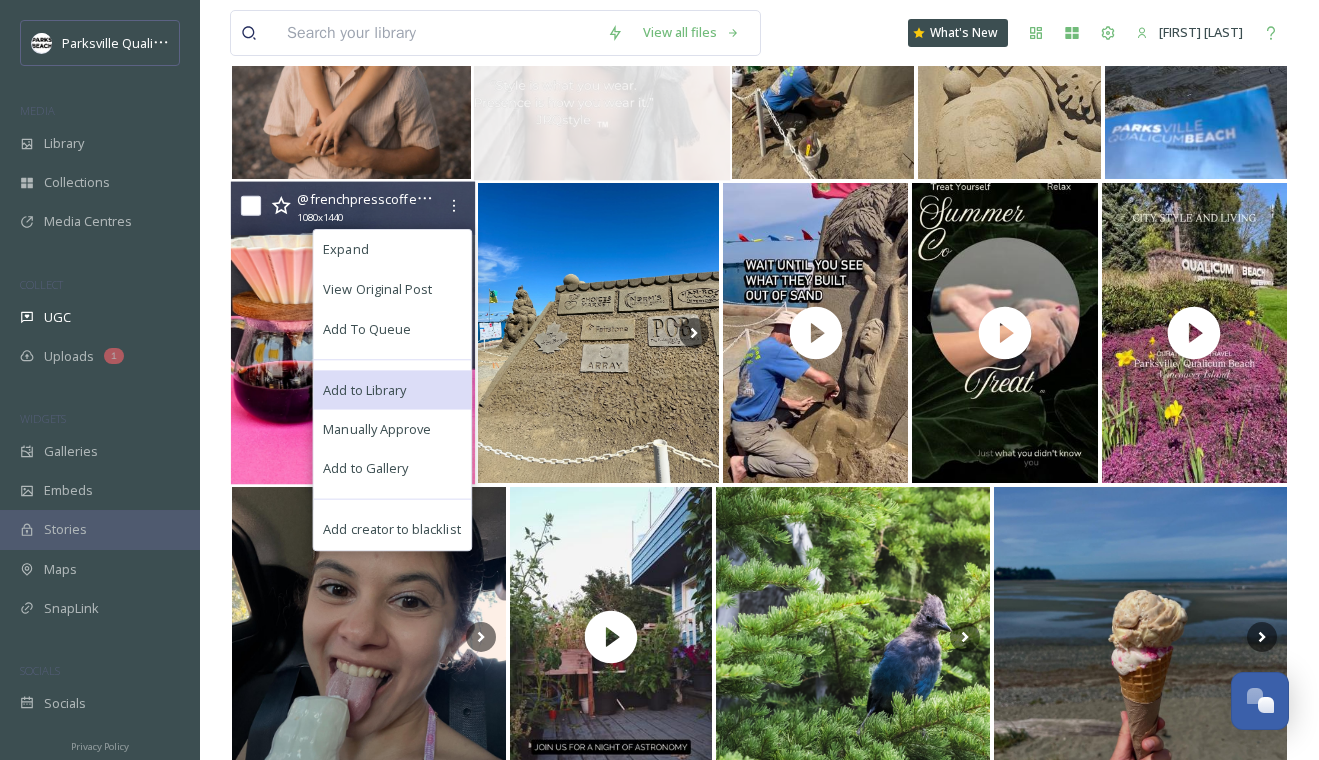 click on "Add to Library" at bounding box center (392, 390) 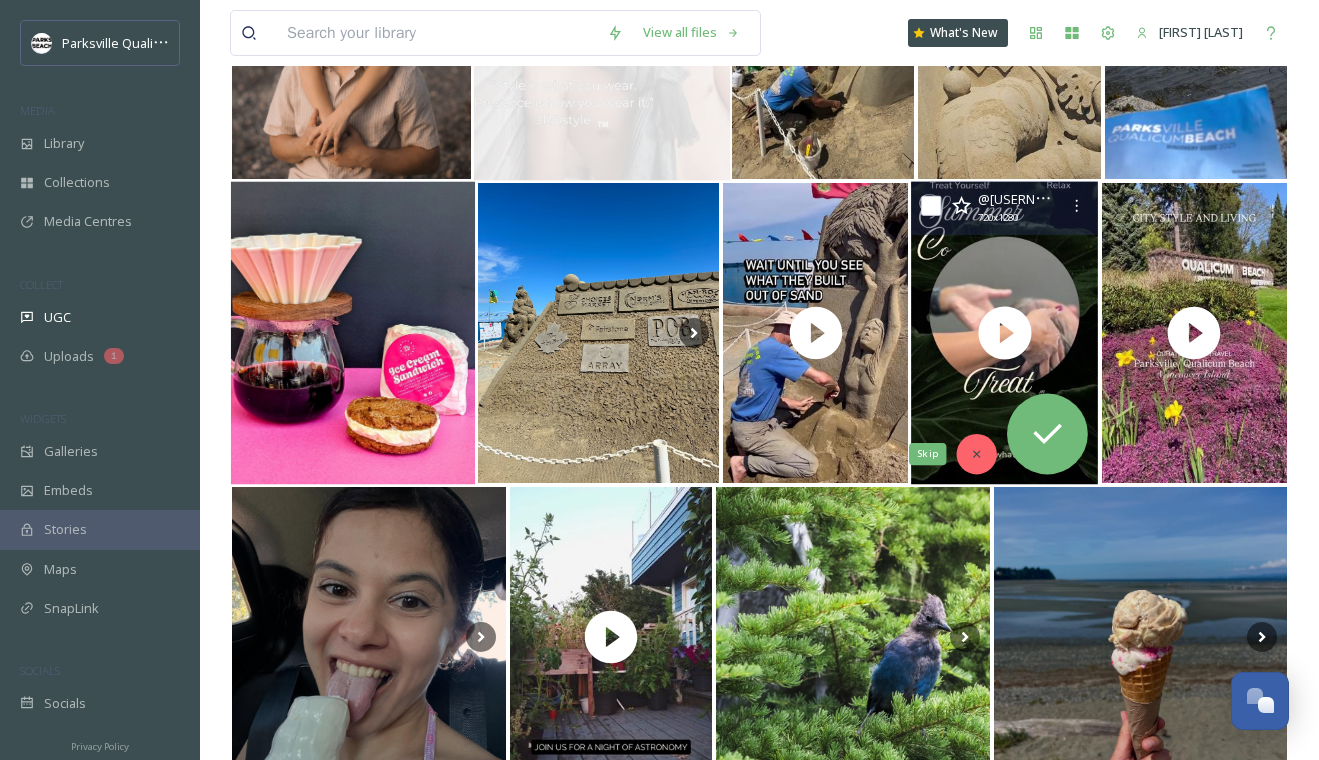 click on "Skip" at bounding box center (977, 454) 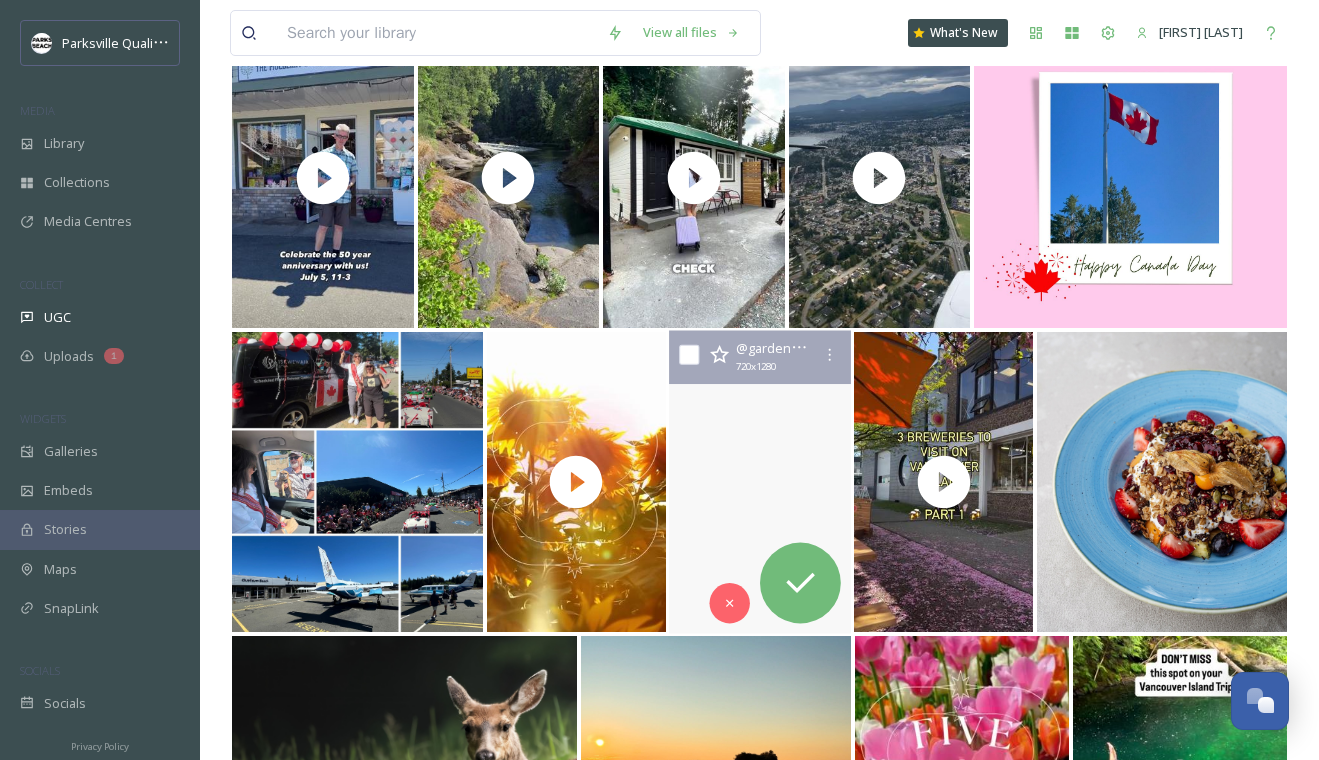 scroll, scrollTop: 4164, scrollLeft: 0, axis: vertical 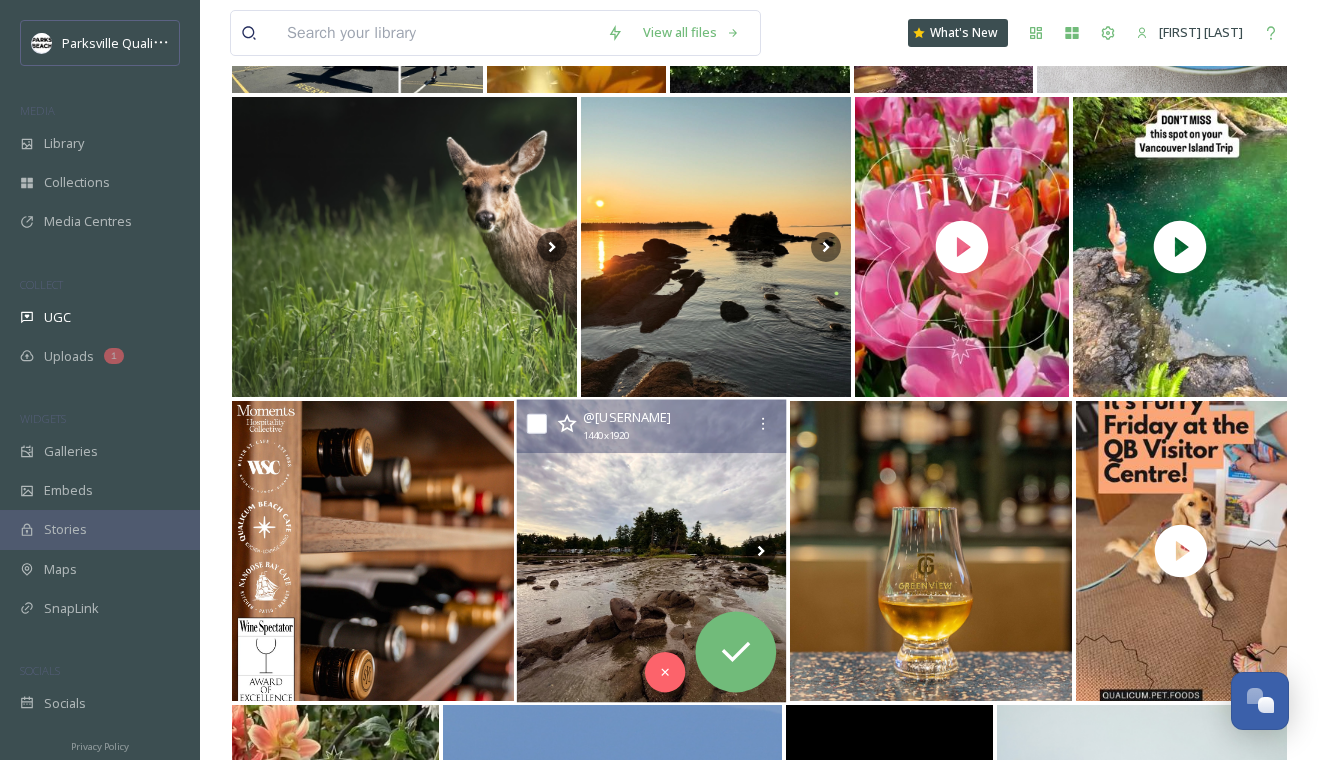 click on "[USERNAME]" at bounding box center (628, 417) 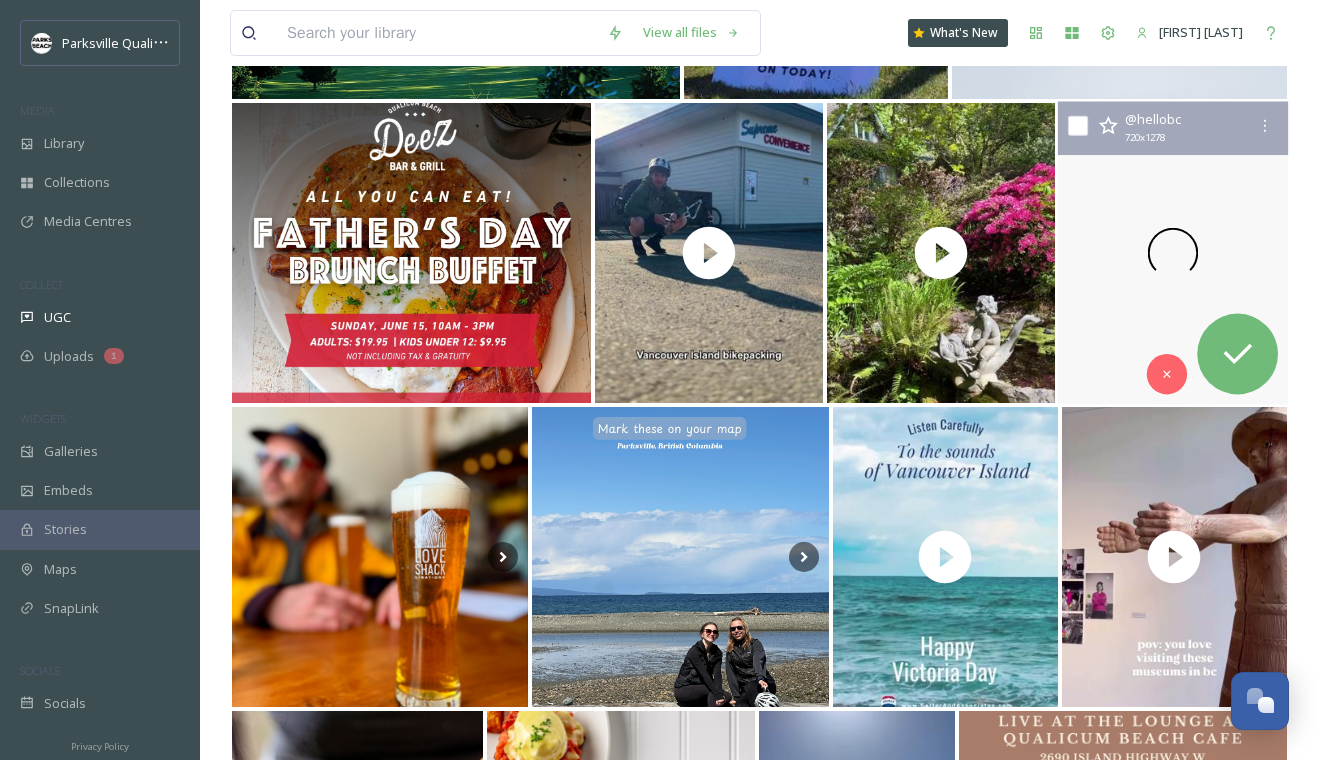 scroll, scrollTop: 10820, scrollLeft: 0, axis: vertical 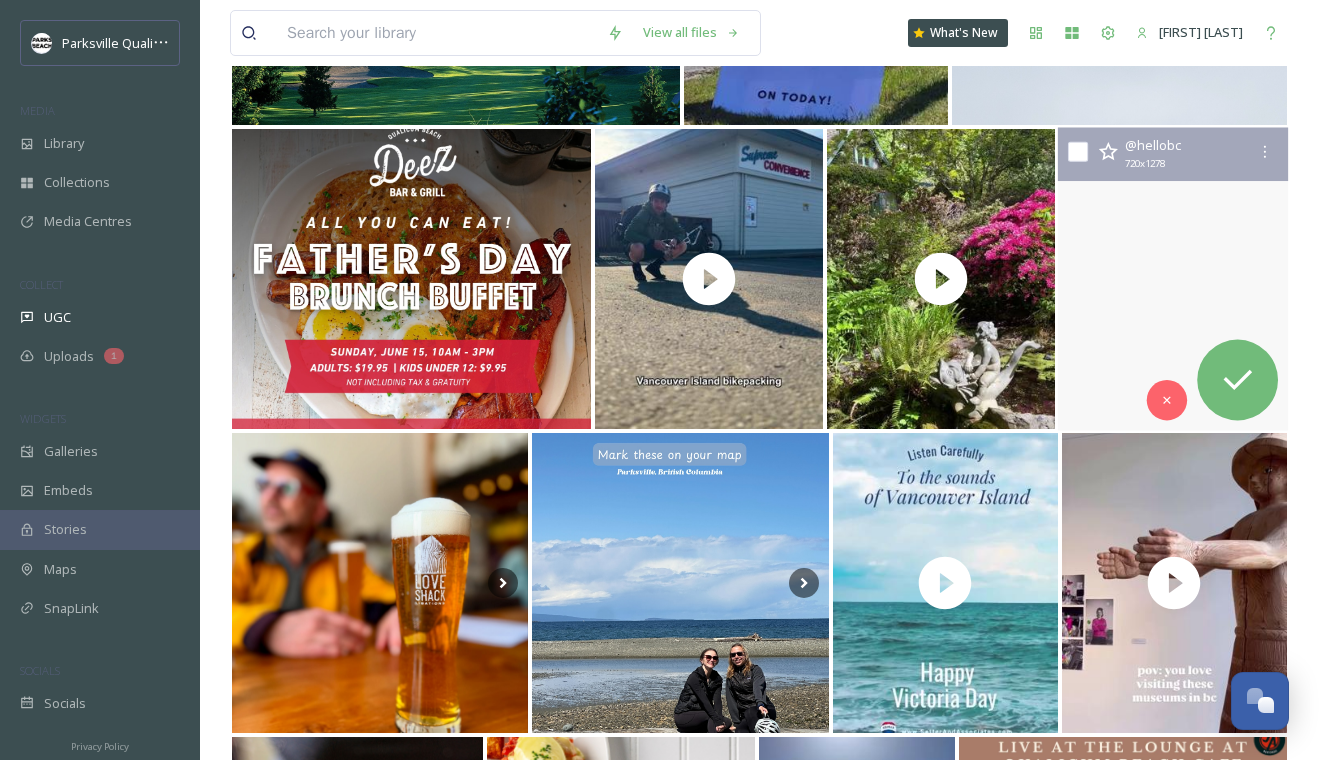 click at bounding box center (1173, 279) 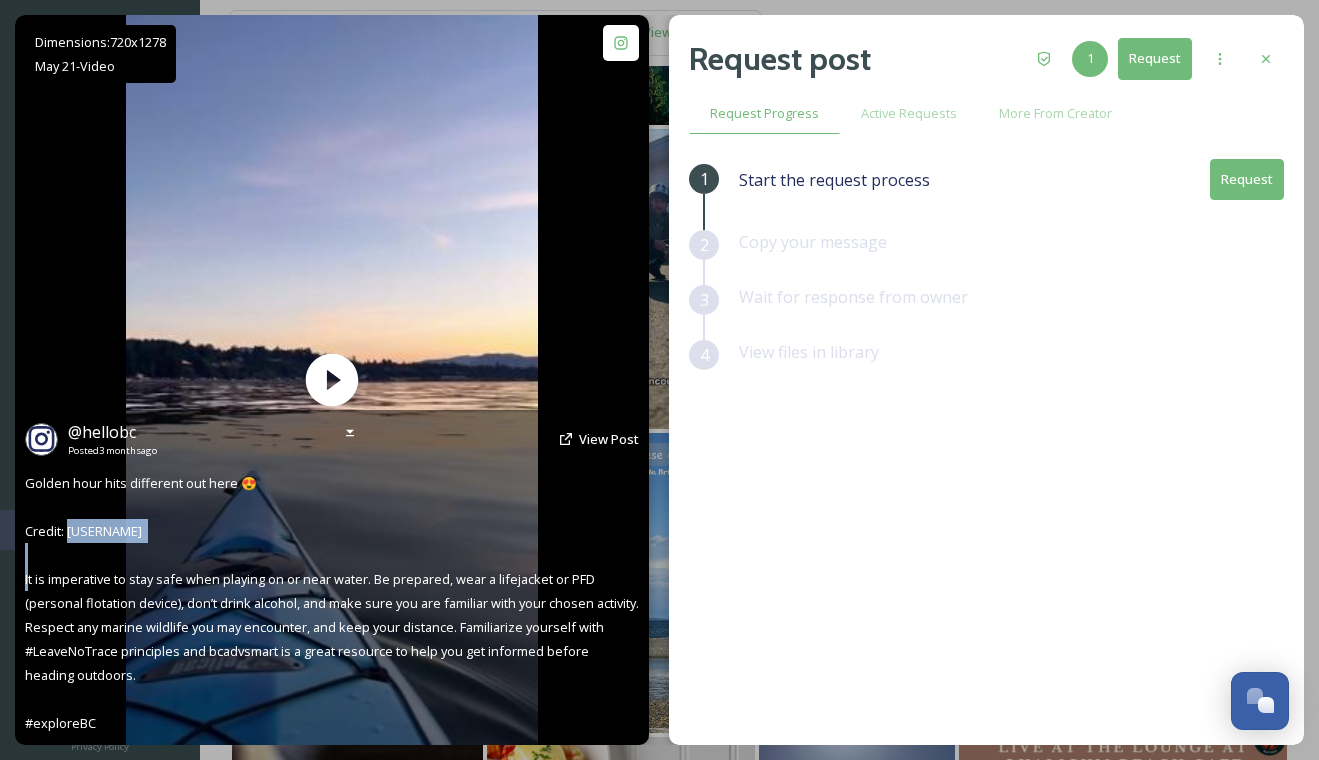 drag, startPoint x: 151, startPoint y: 535, endPoint x: 66, endPoint y: 523, distance: 85.84288 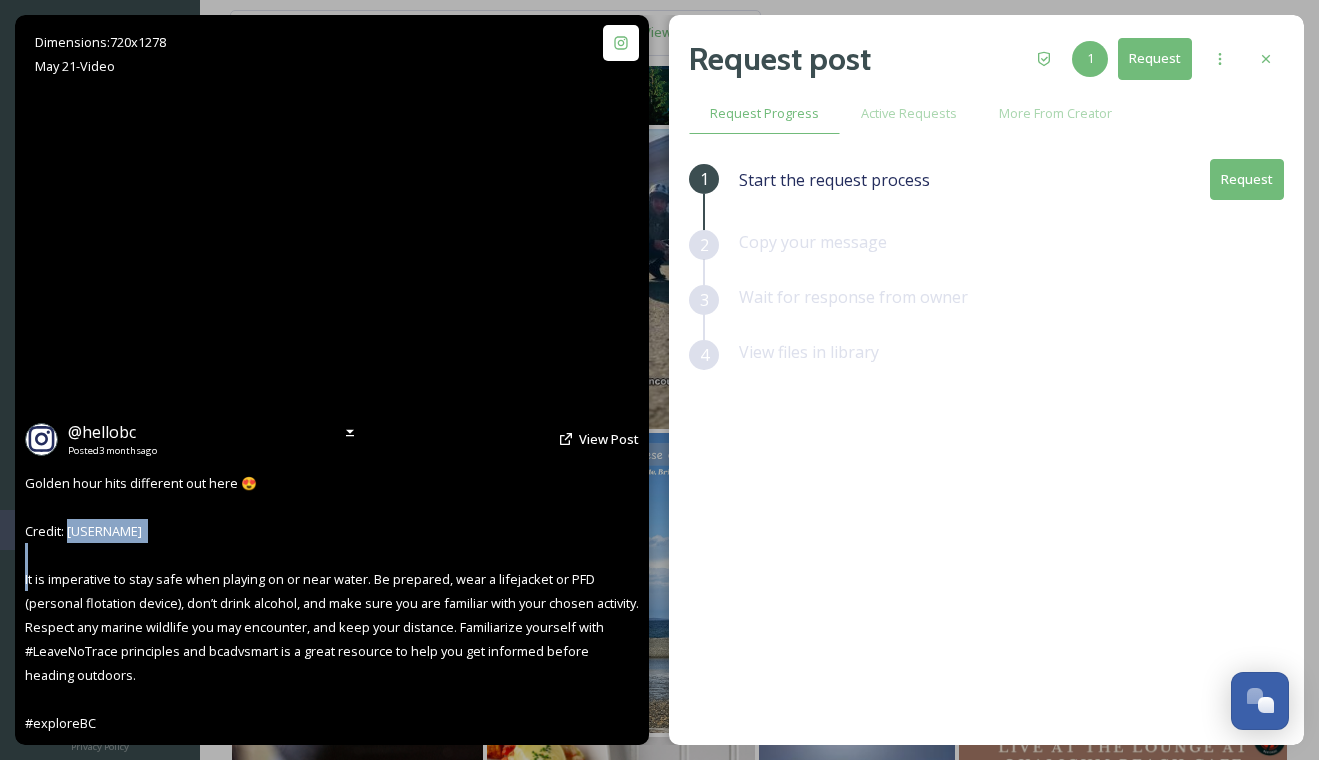 copy on "[USERNAME]" 